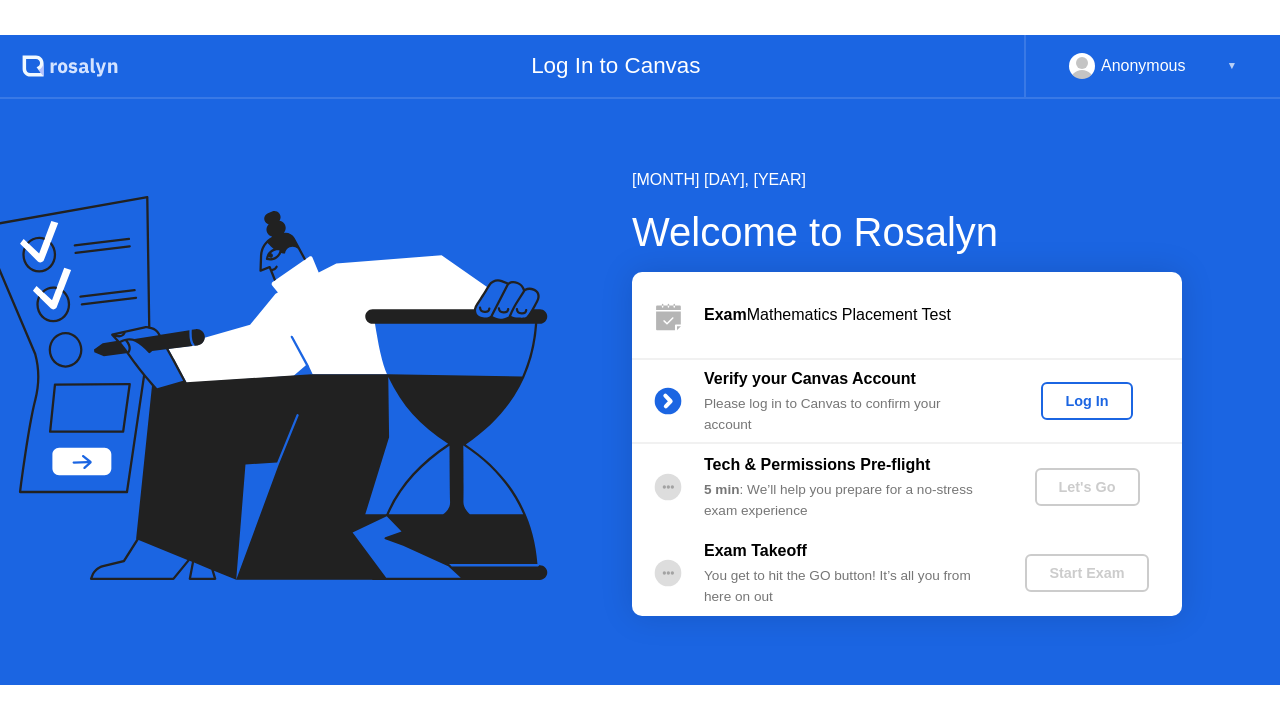 scroll, scrollTop: 0, scrollLeft: 0, axis: both 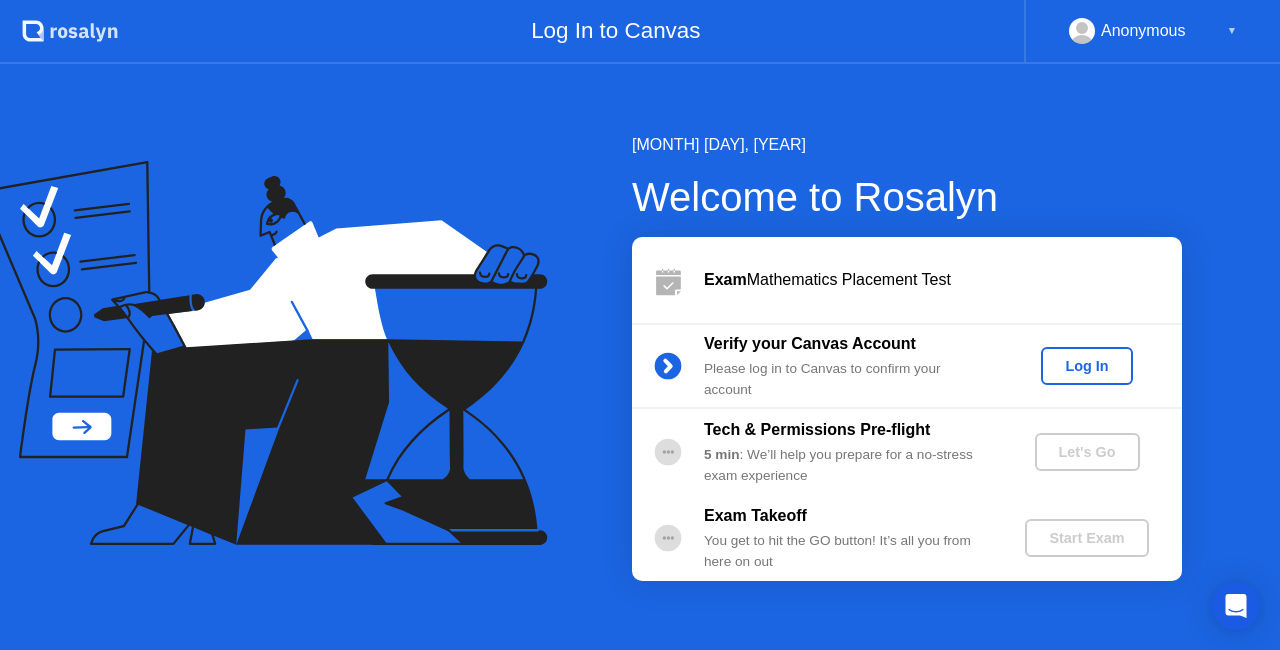 click on "Log In" 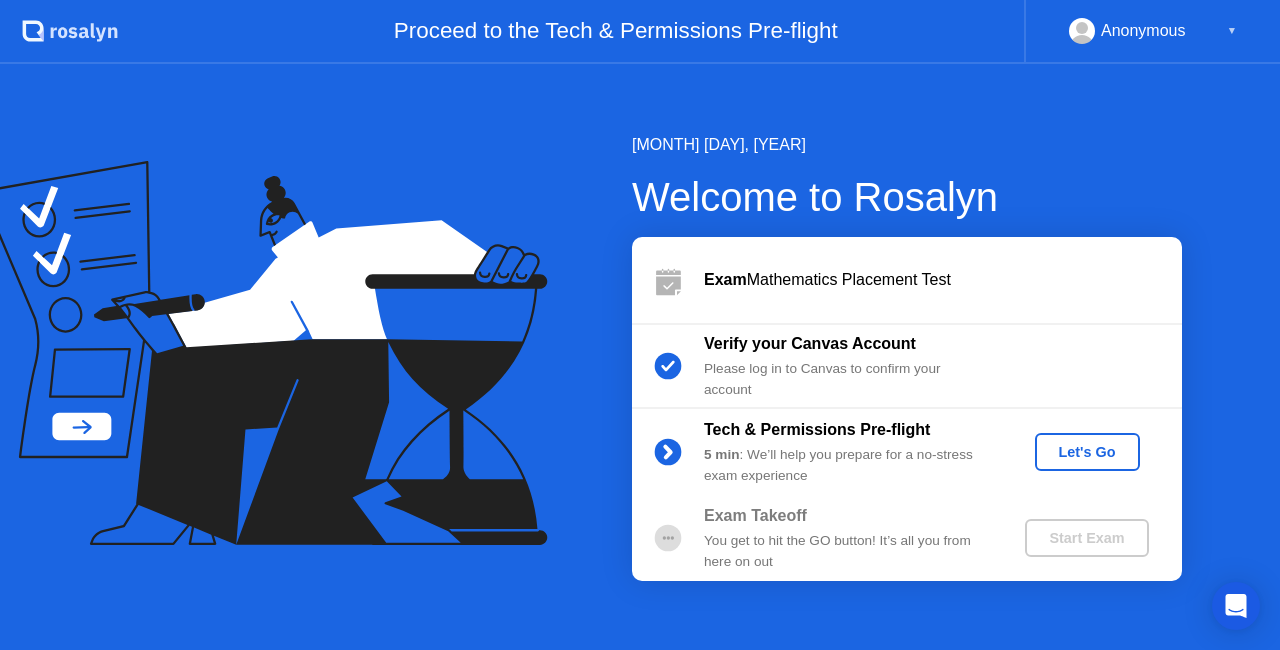 click on "Let's Go" 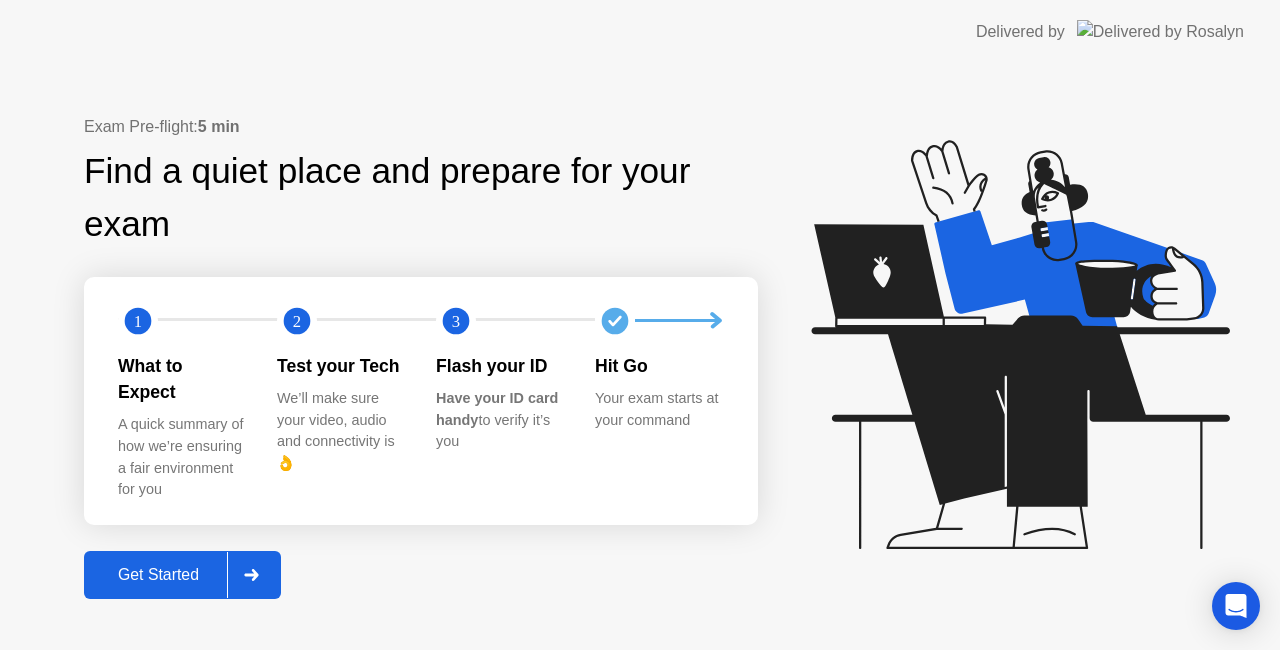 click on "Get Started" 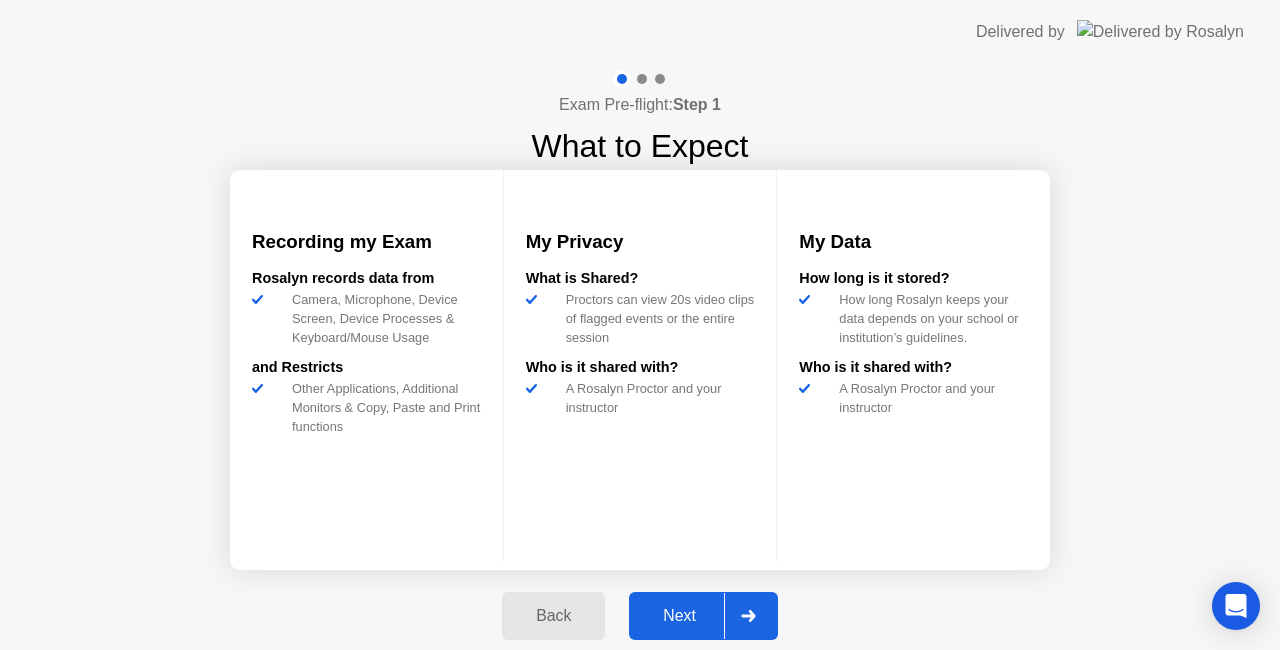 click on "Back" 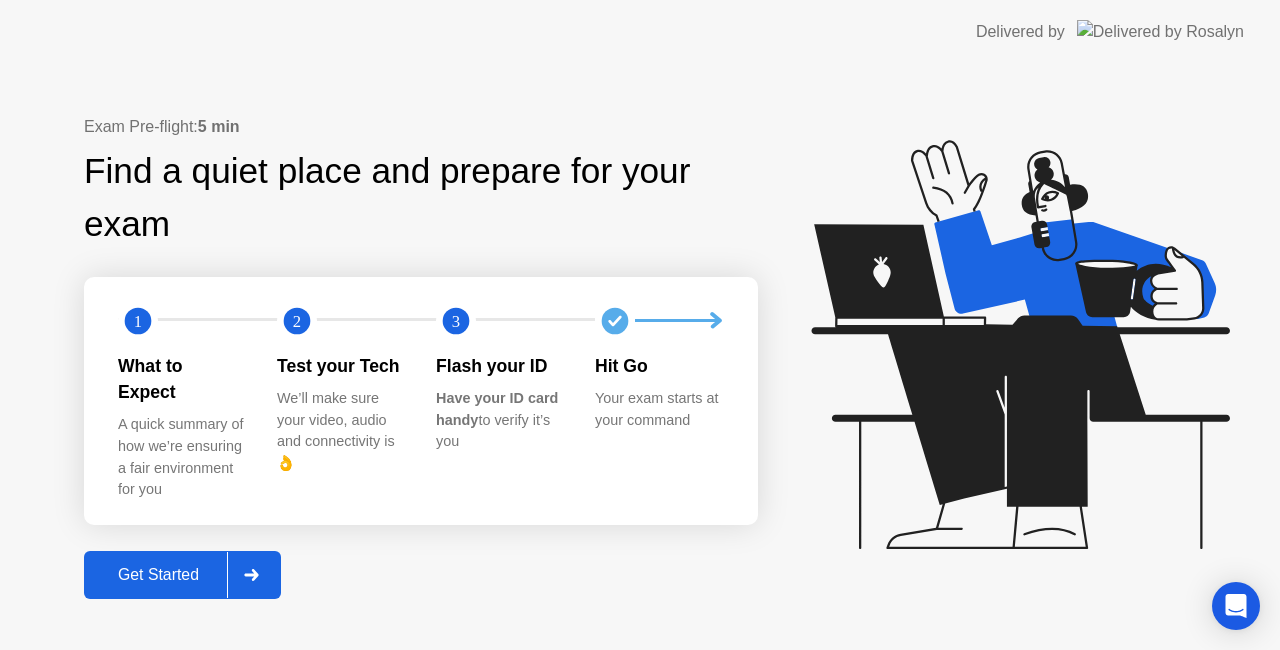 click 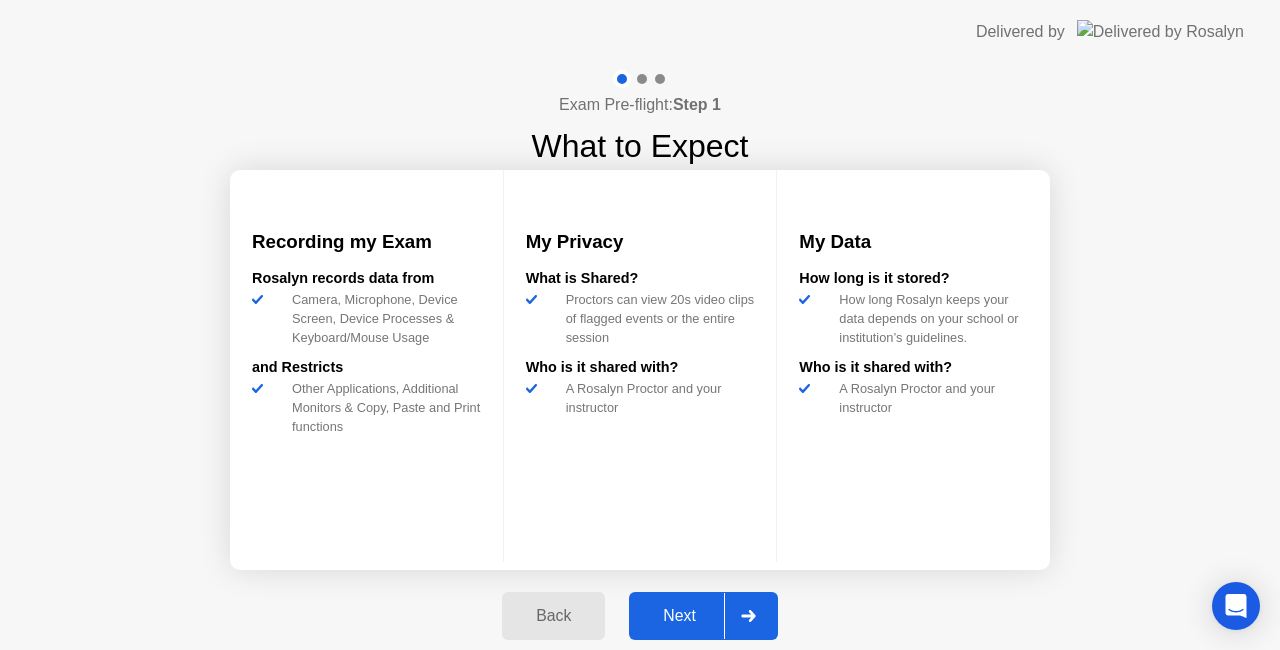 click 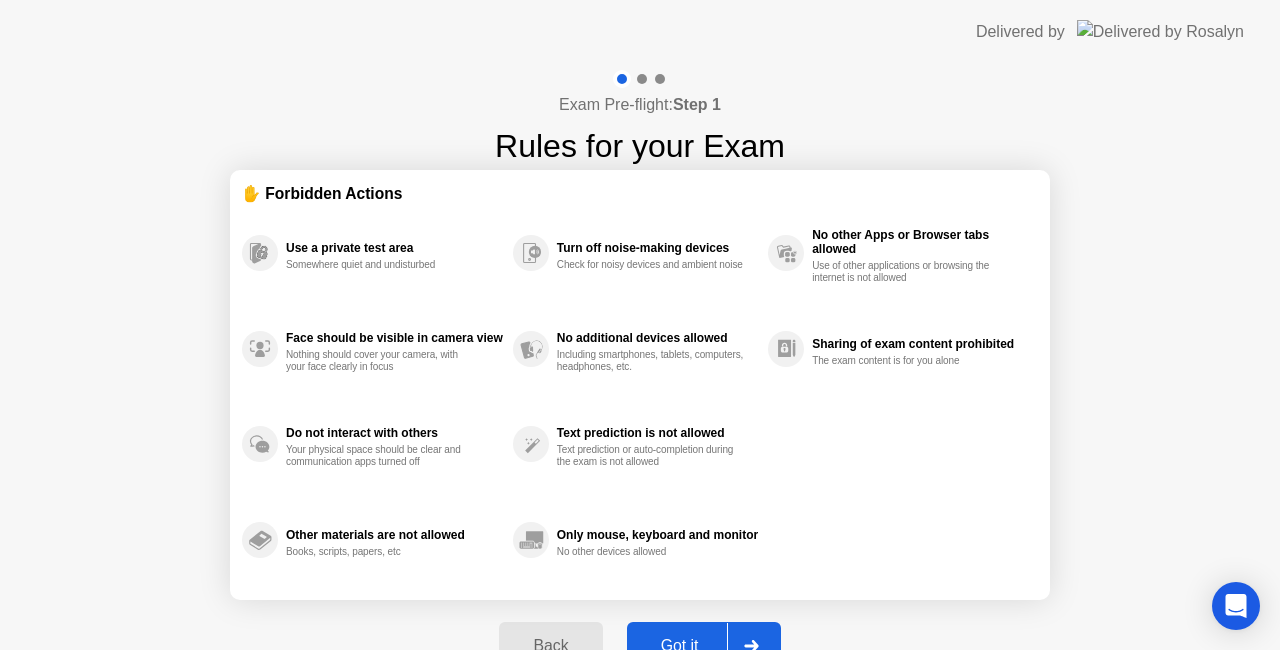 click on "Got it" 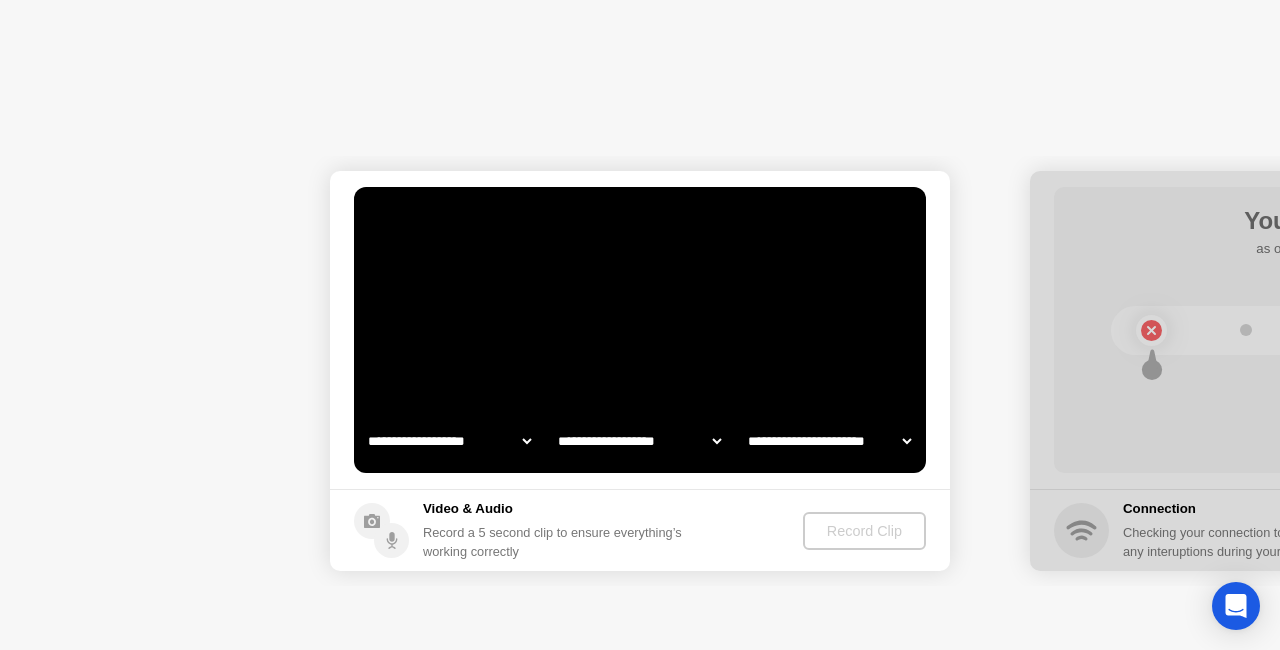 select on "**********" 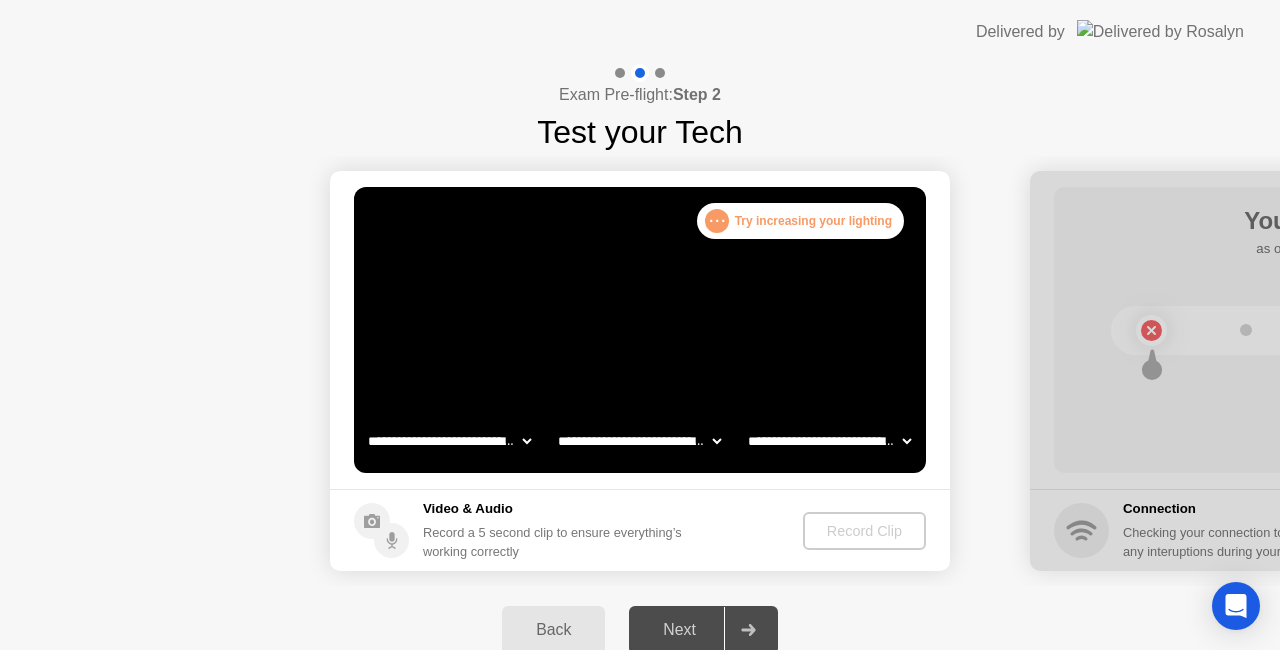 click on "**********" 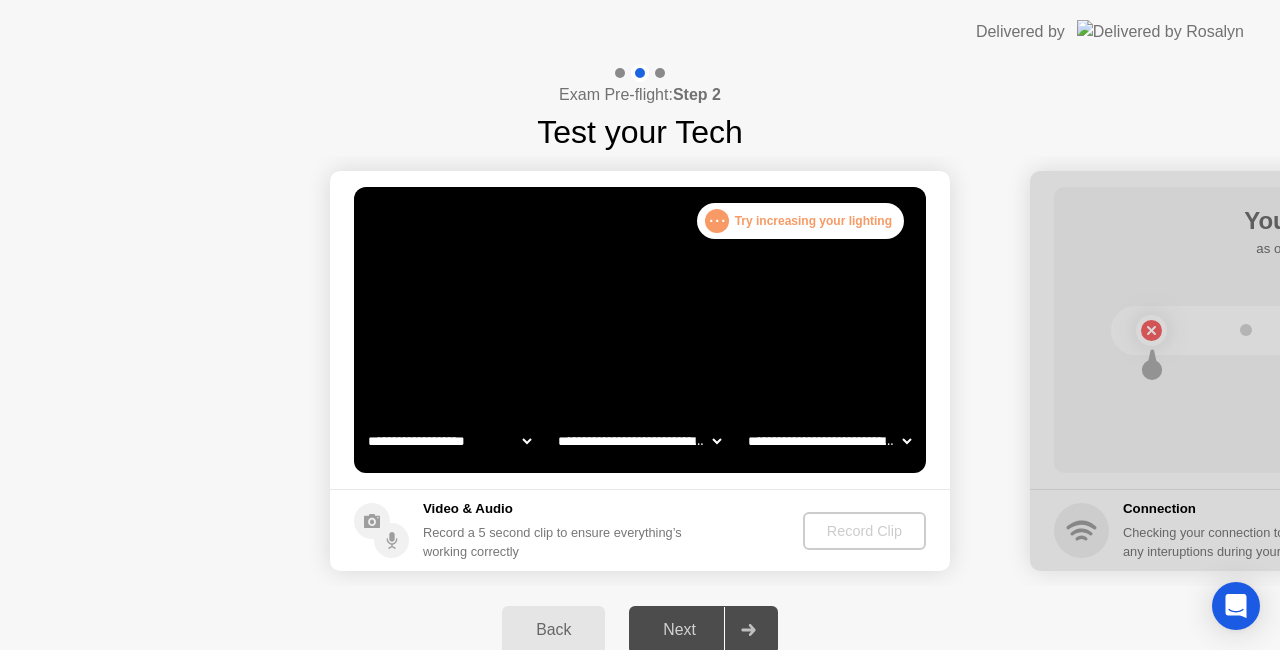 click on "**********" 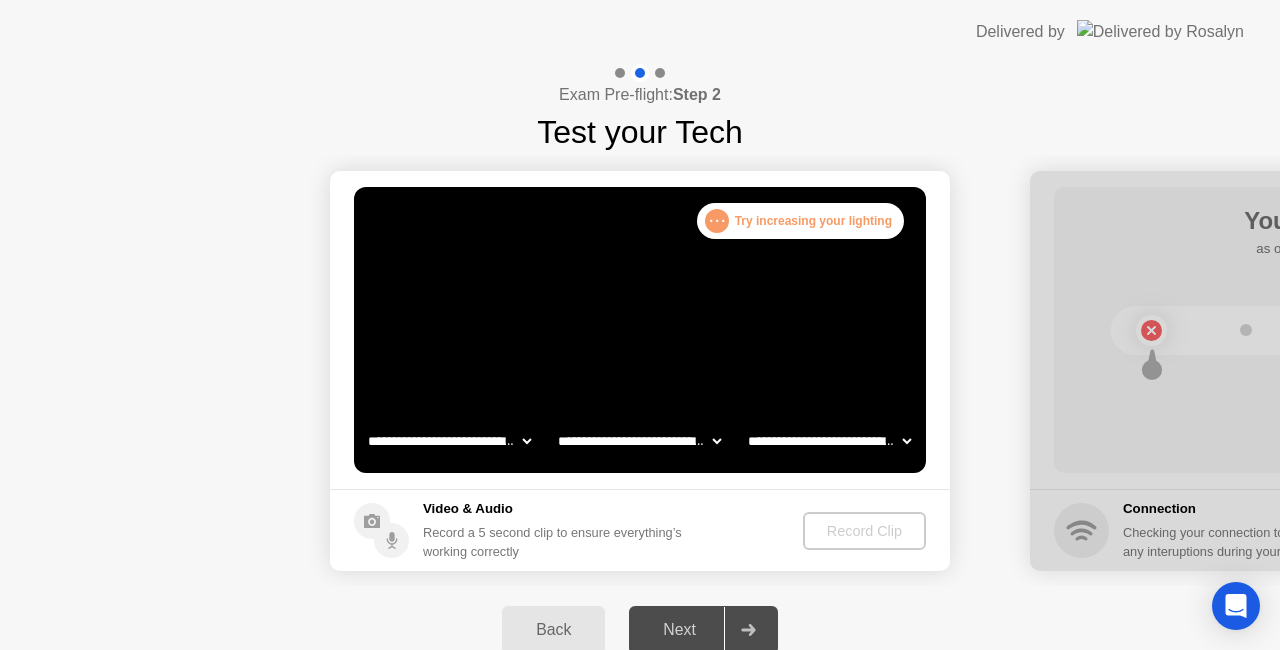click on "**********" 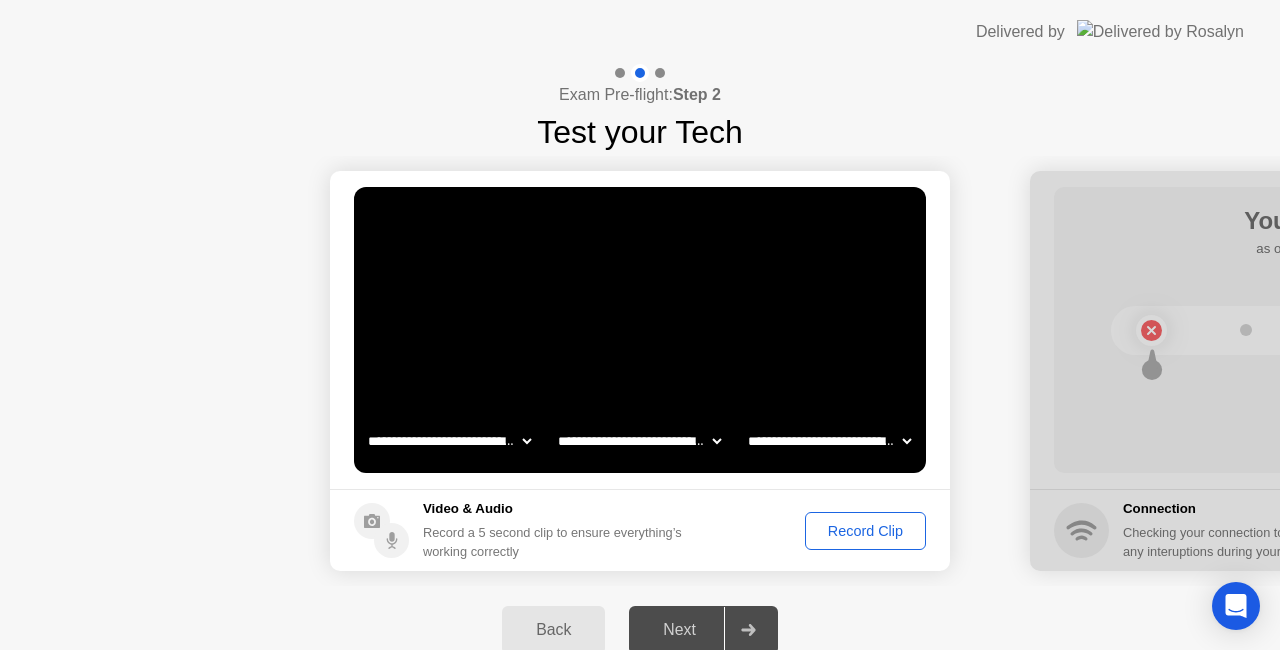 click 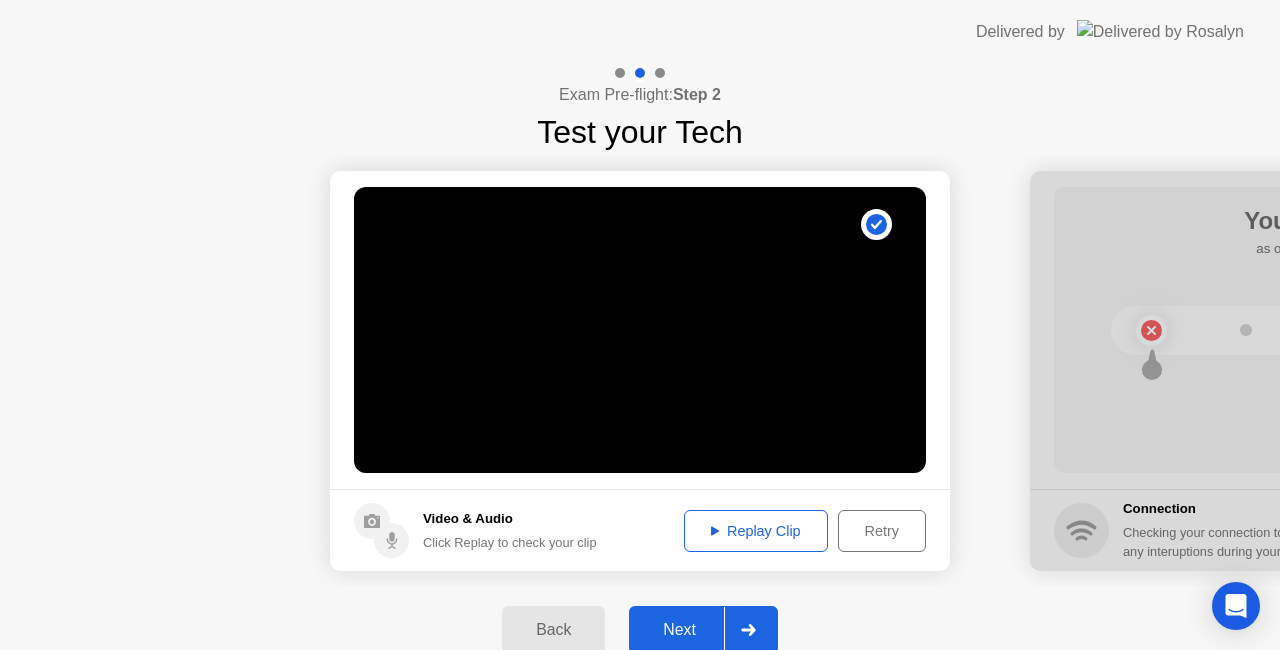 click on "Replay Clip" 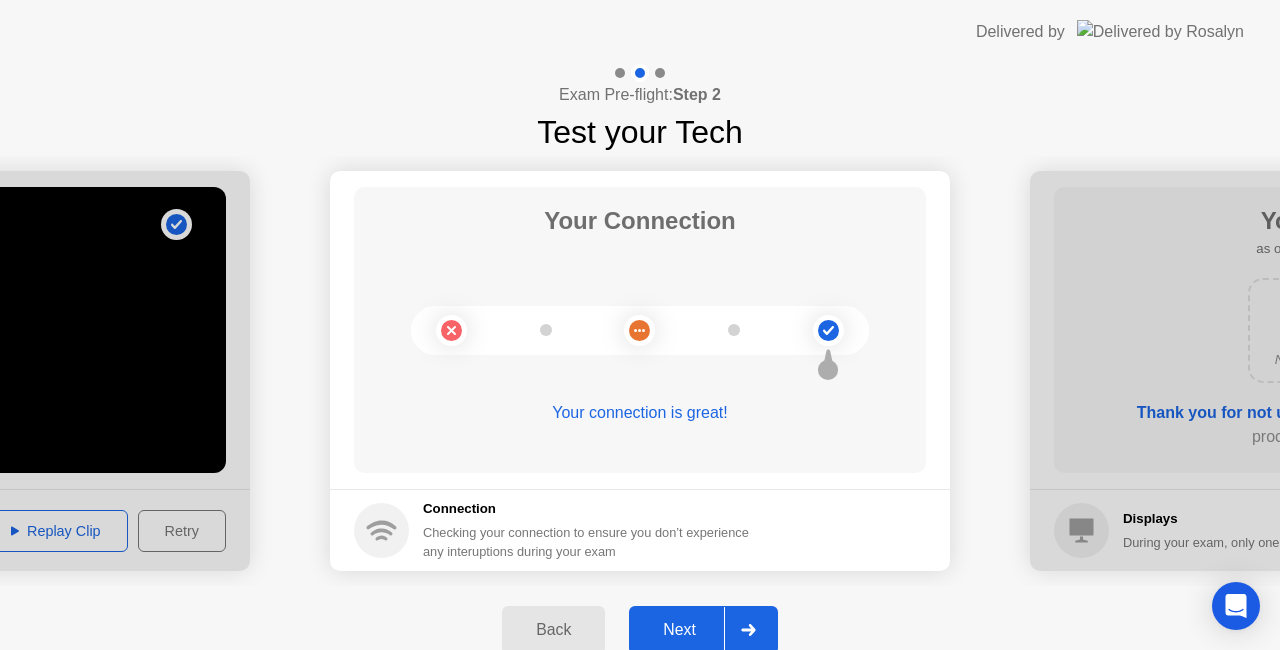 click on "Next" 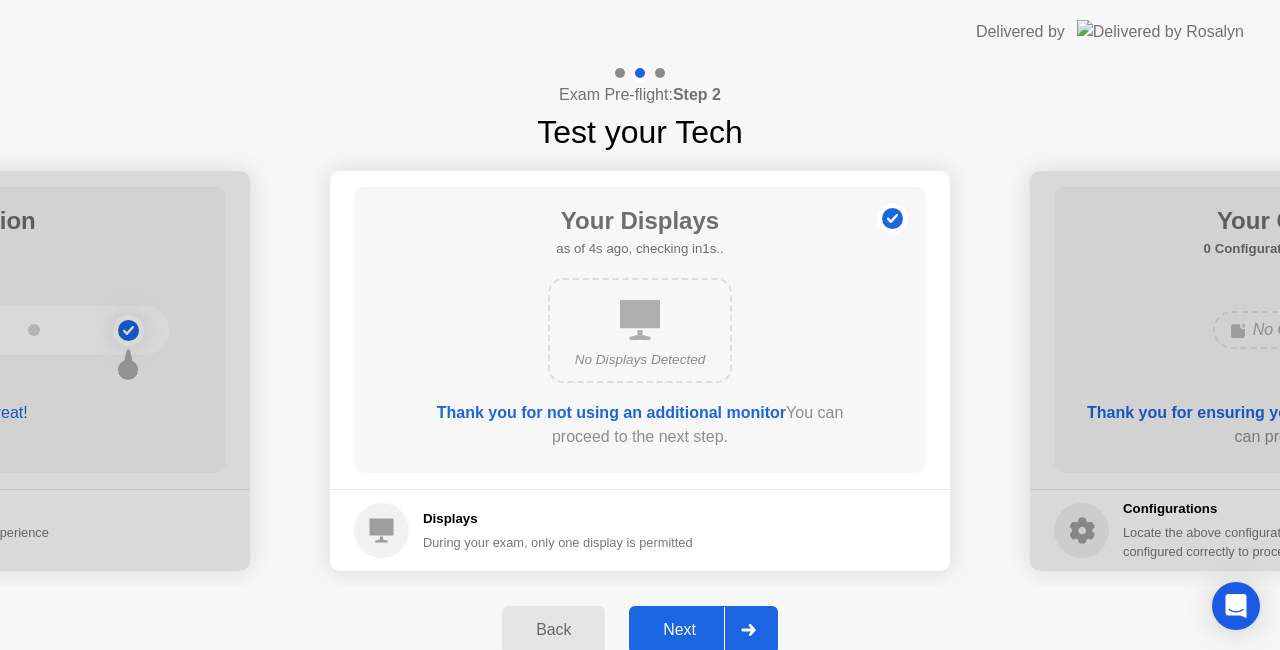 click 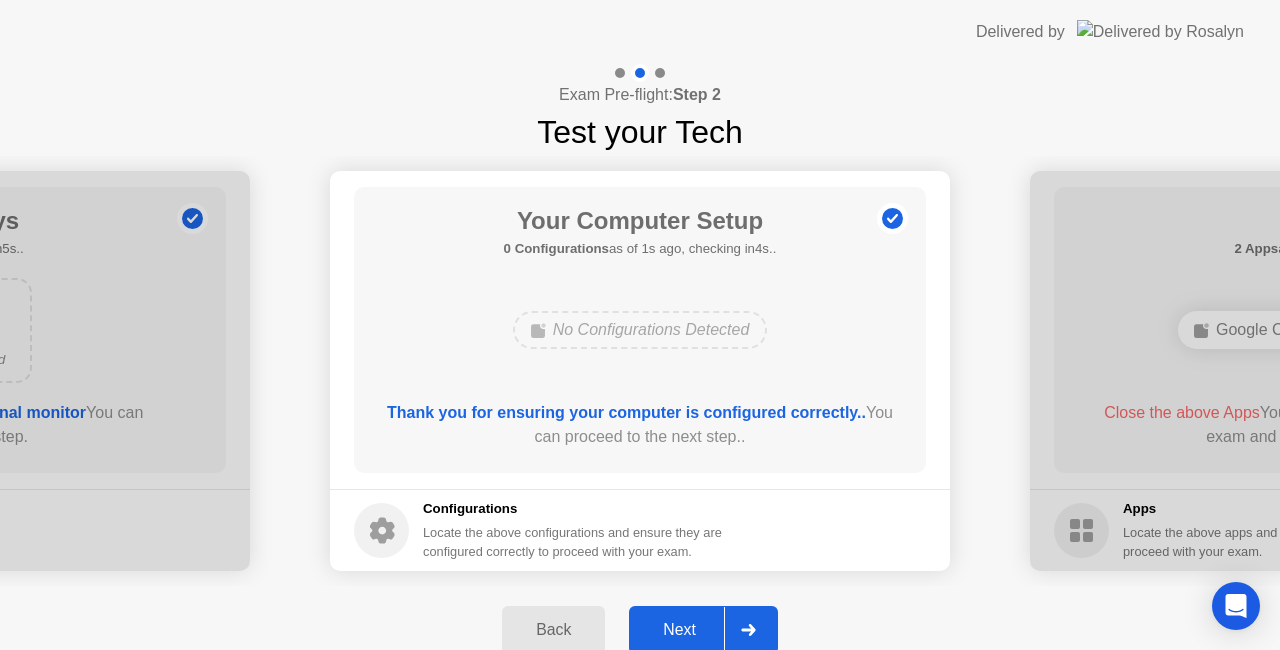 click 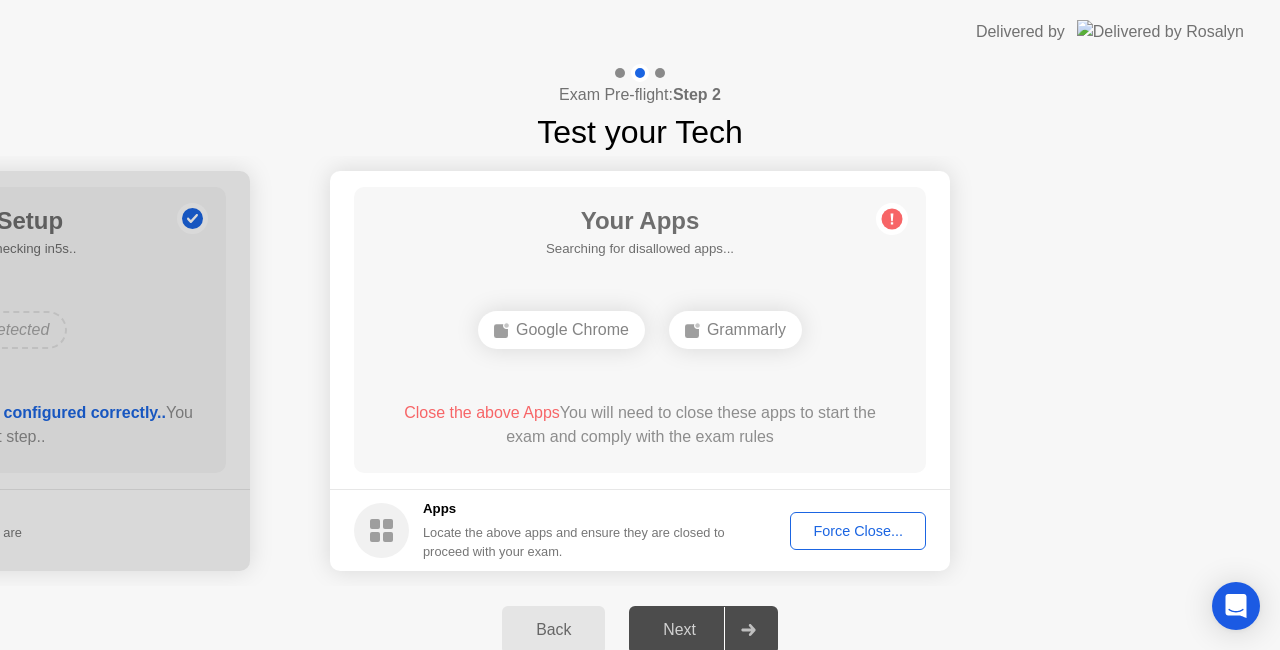 click 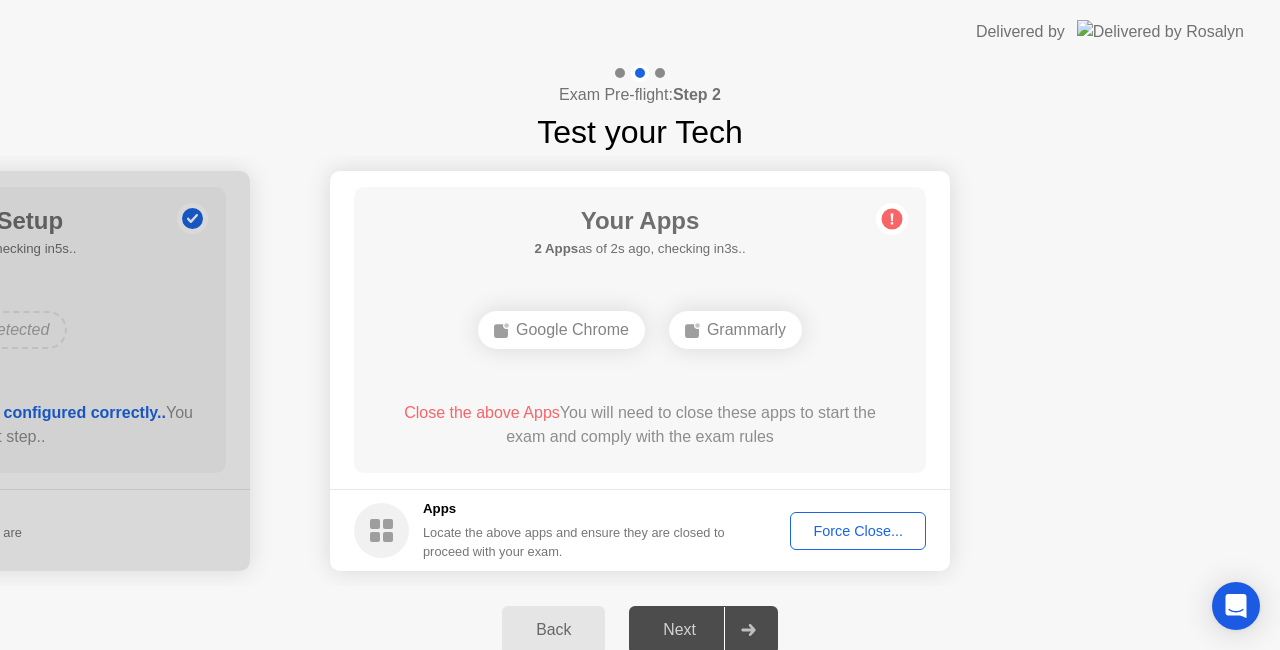 click on "Force Close..." 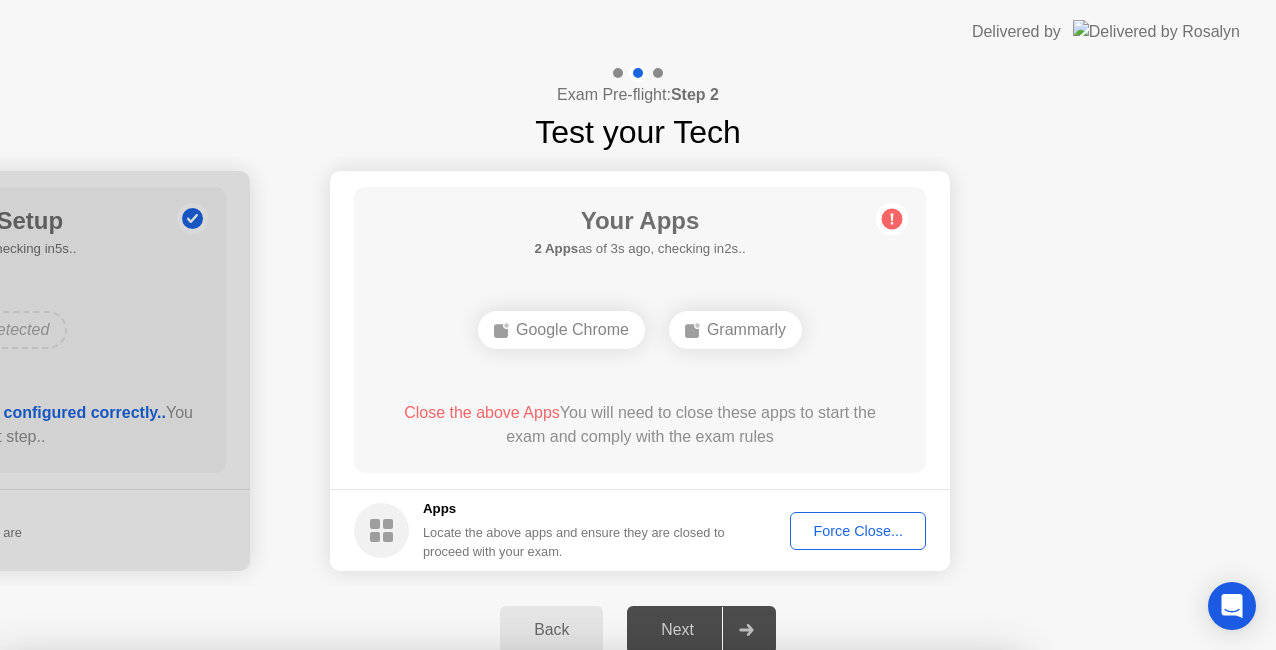 click on "Confirm" at bounding box center [577, 926] 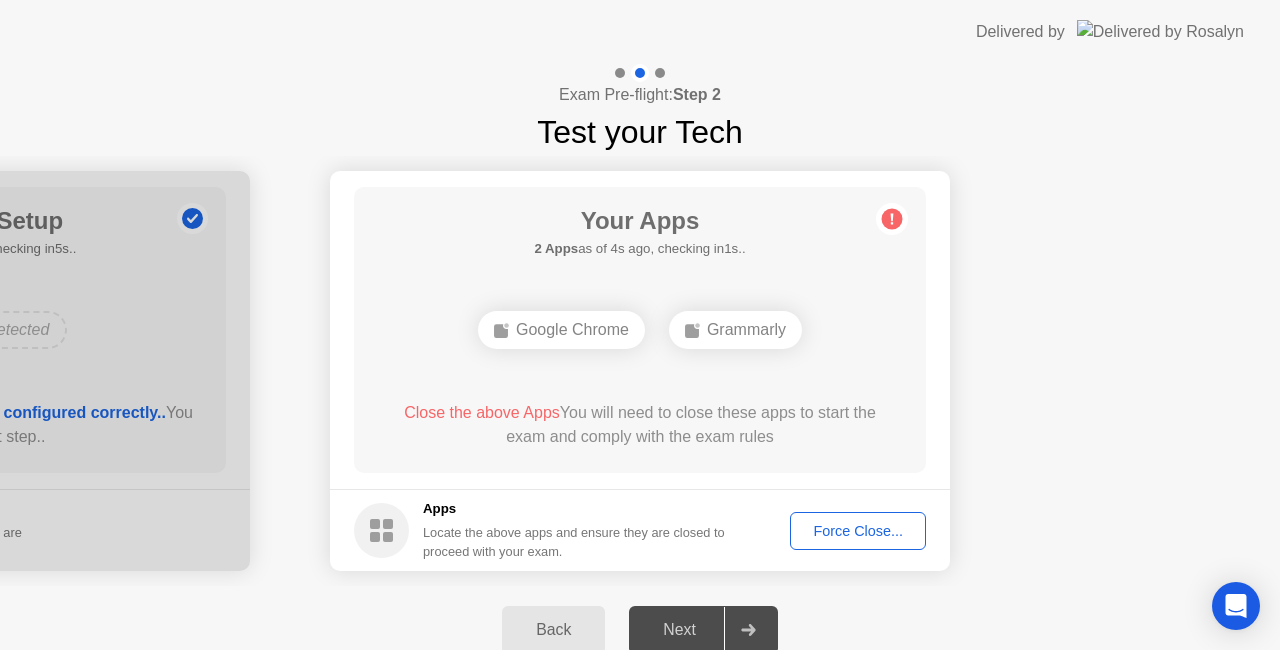 click on "Force Close..." 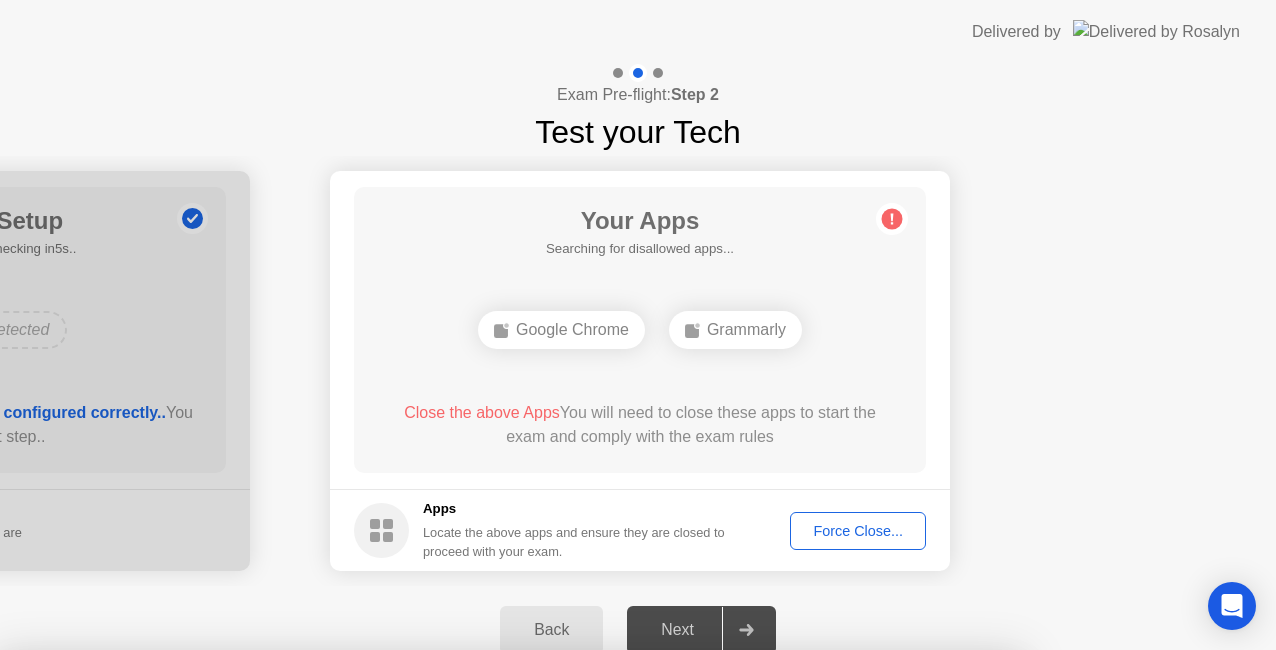 click on "Confirm" at bounding box center (577, 926) 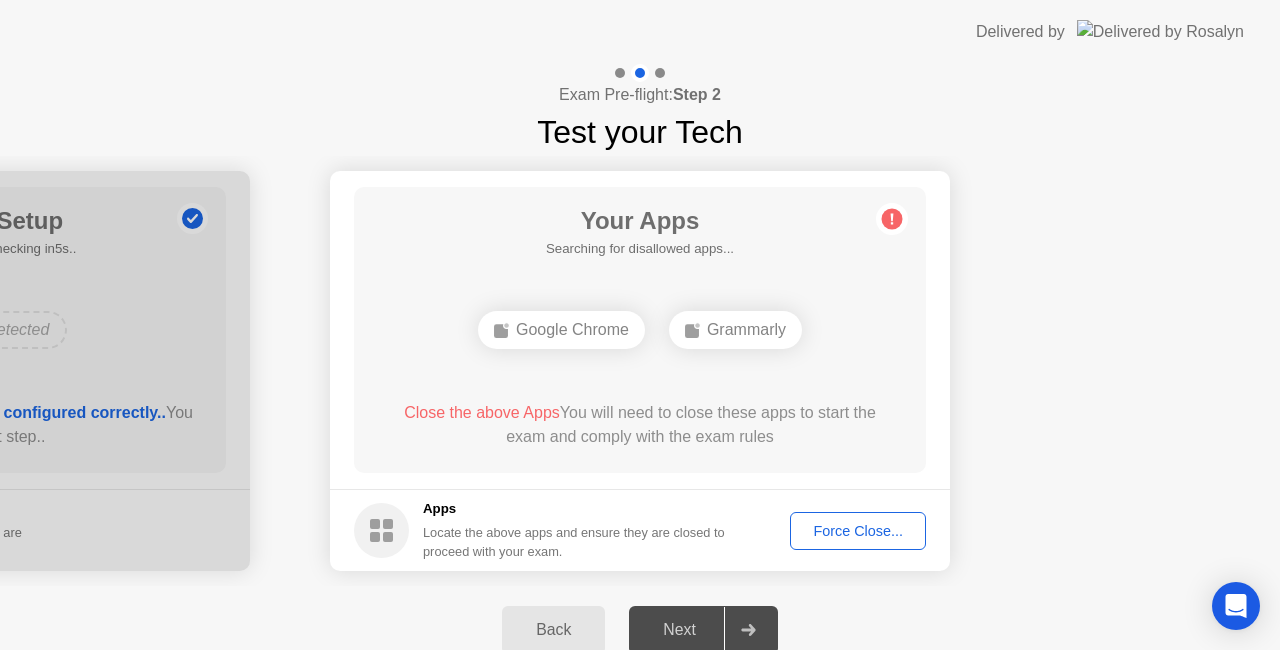 click on "Next" 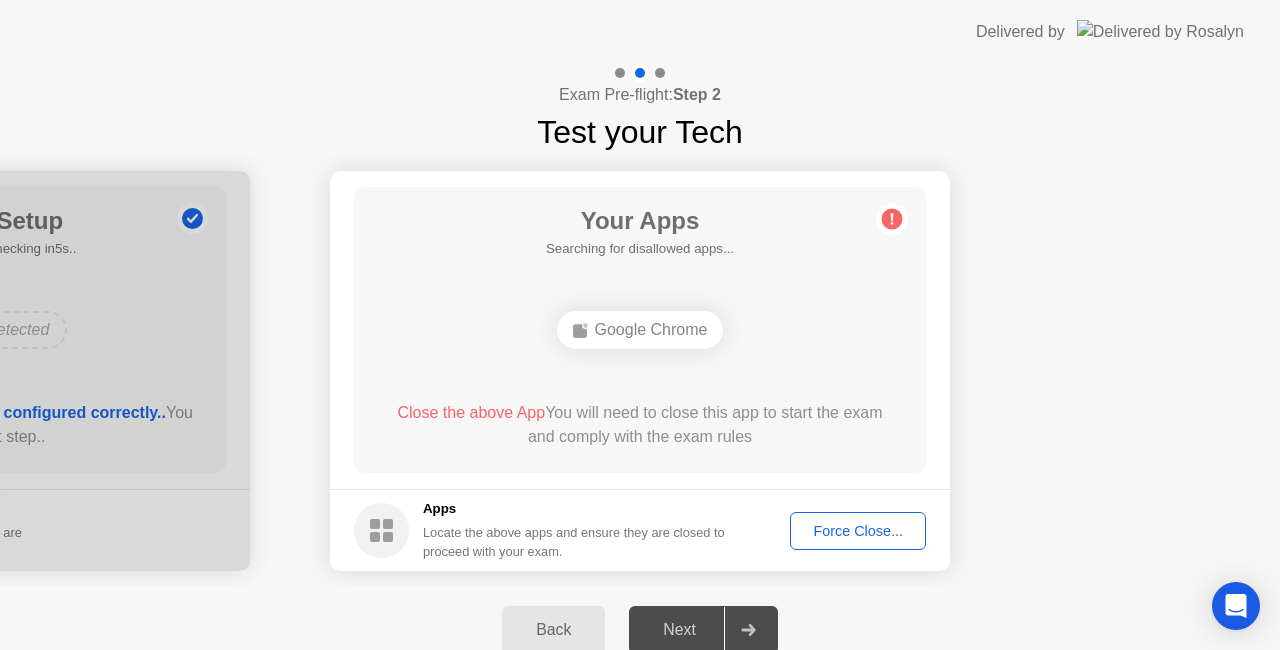 click on "Force Close..." 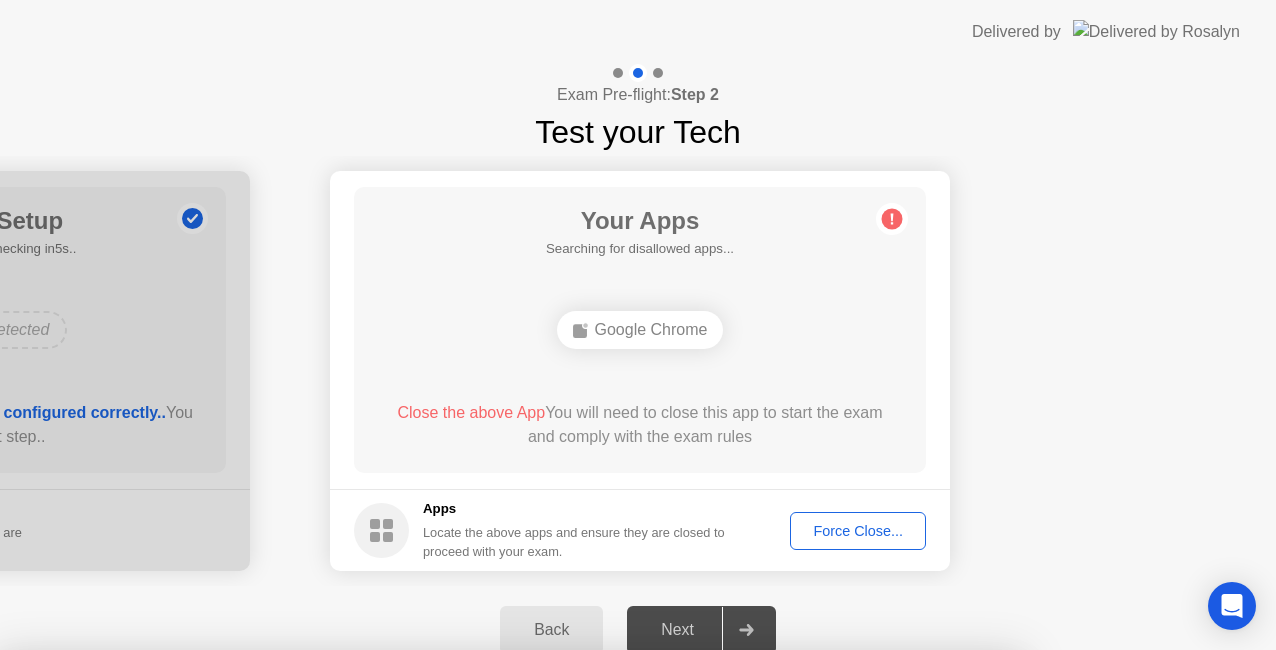 click on "Confirm" at bounding box center (577, 926) 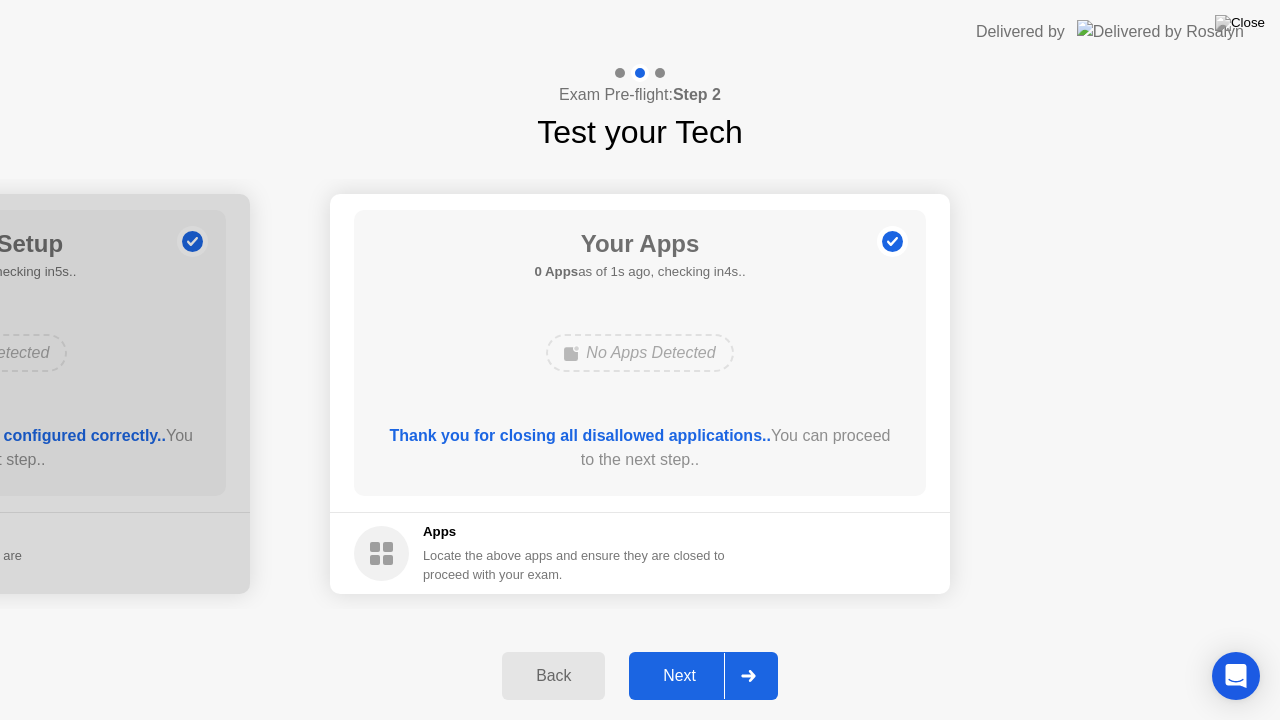 click on "Next" 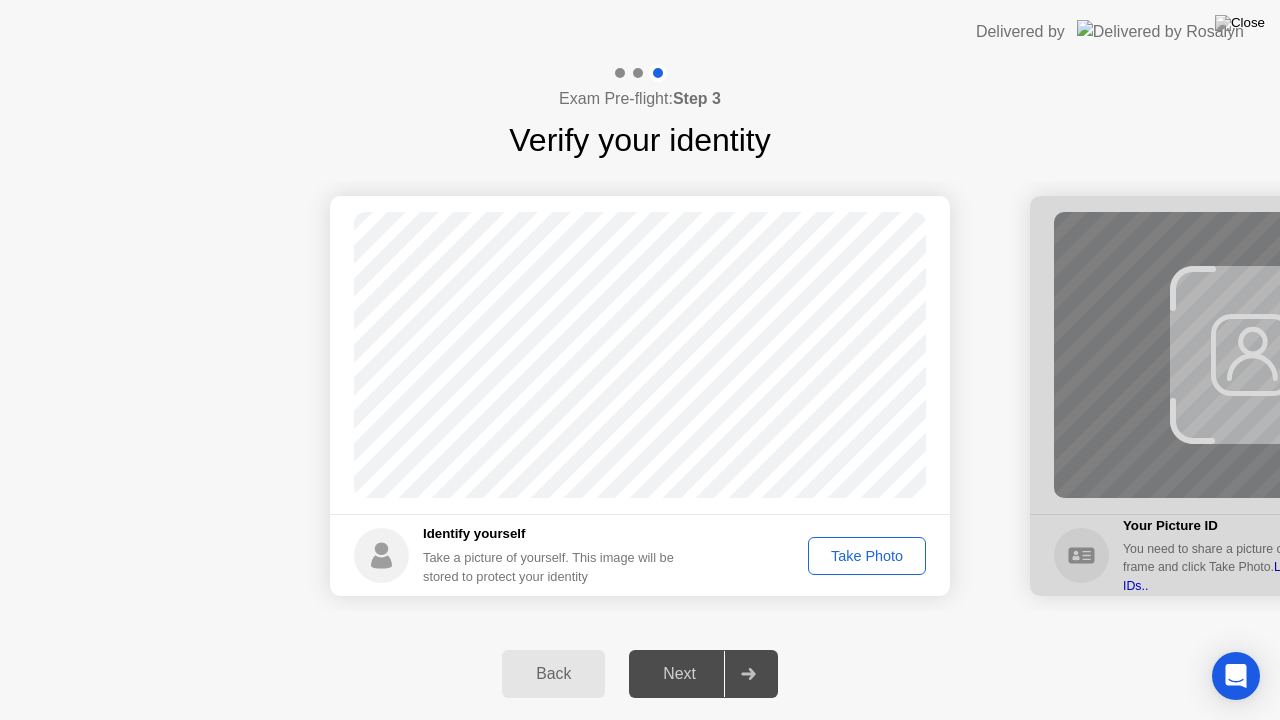 click on "Take Photo" 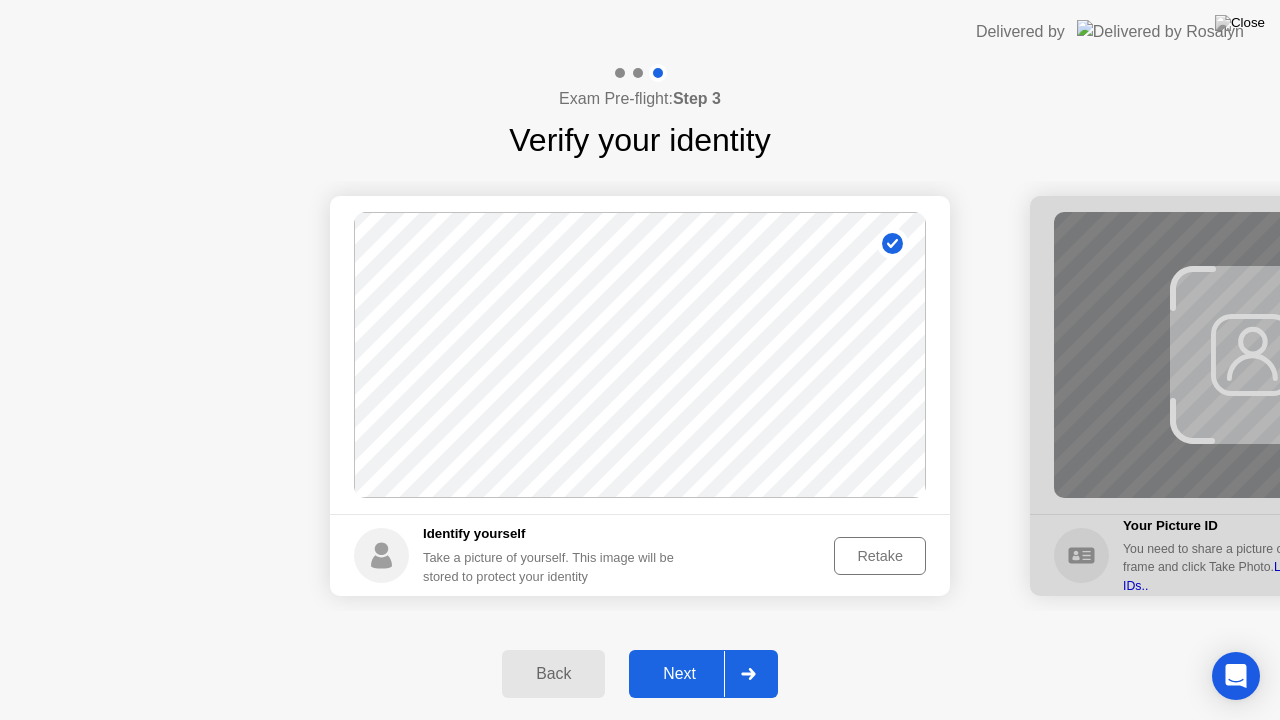 click on "Retake" 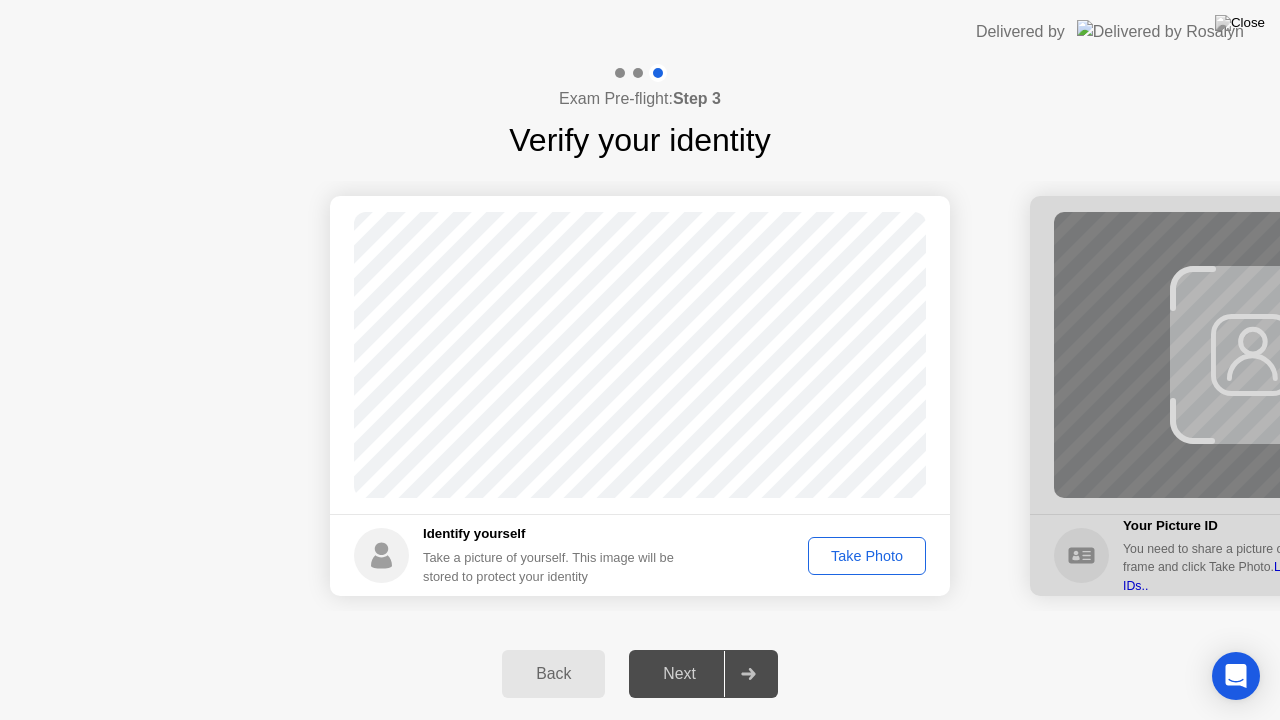 click on "Take Photo" 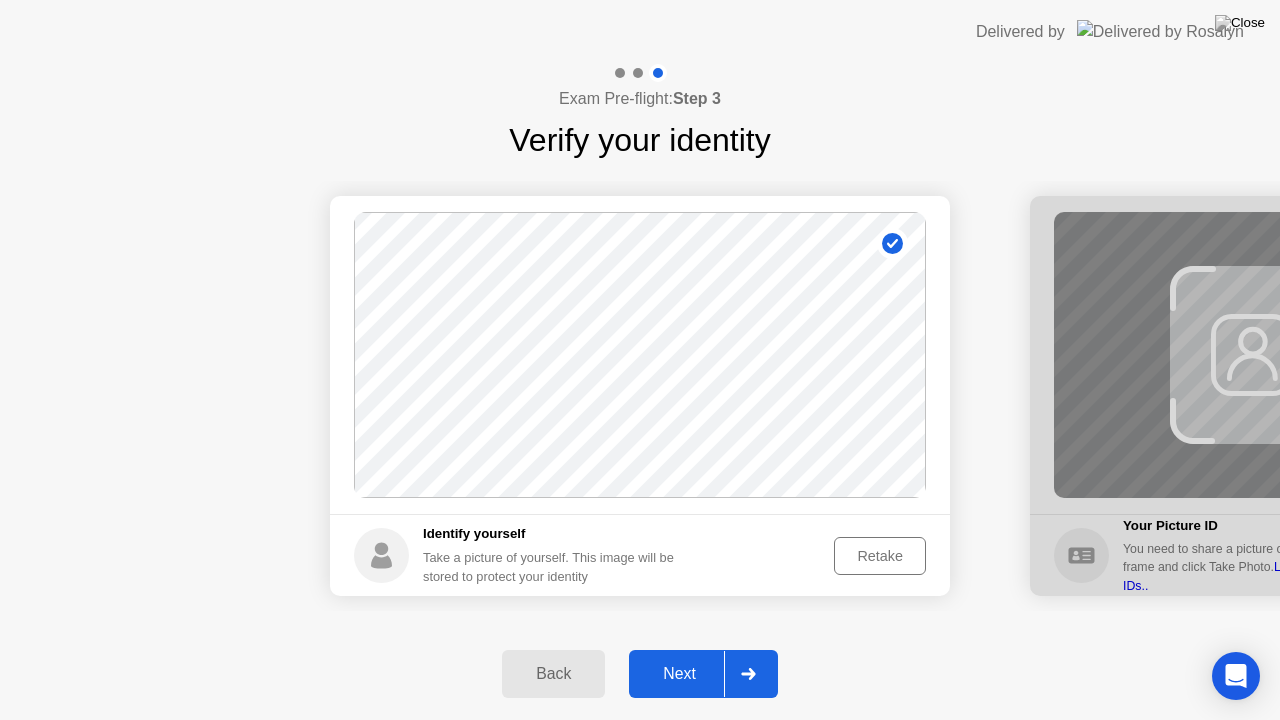 click 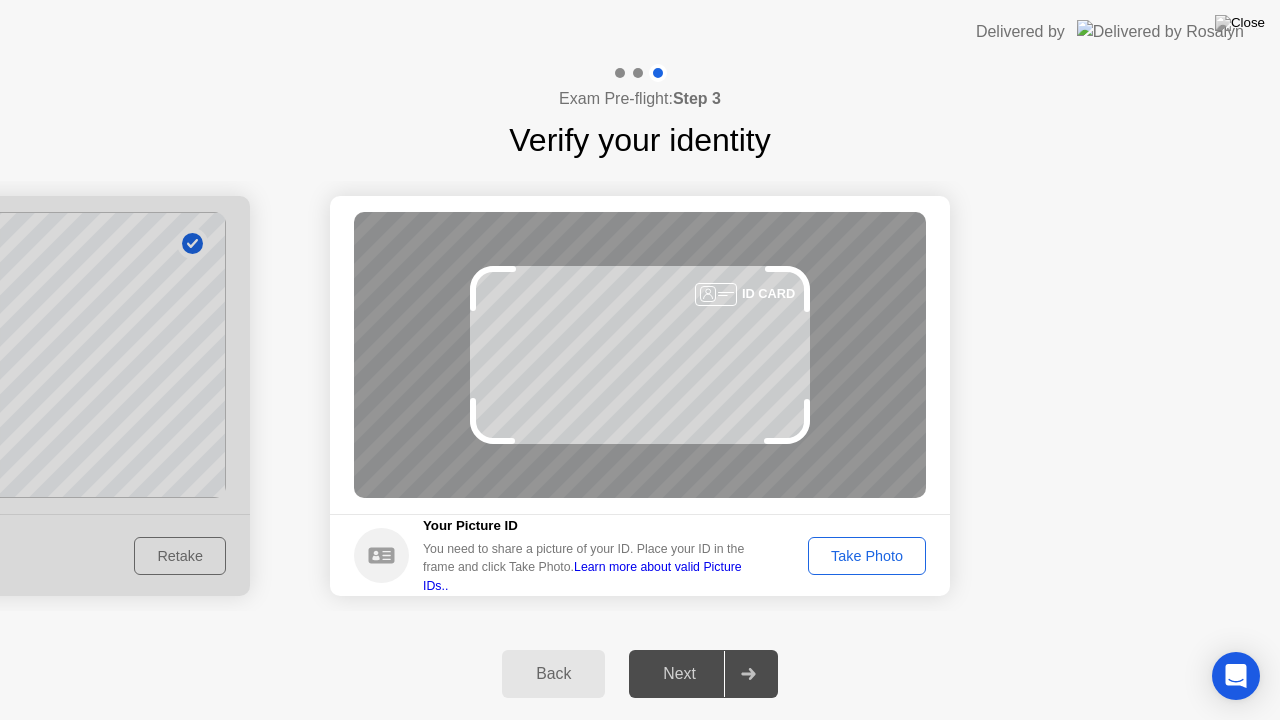 click on "Learn more about valid Picture IDs.." 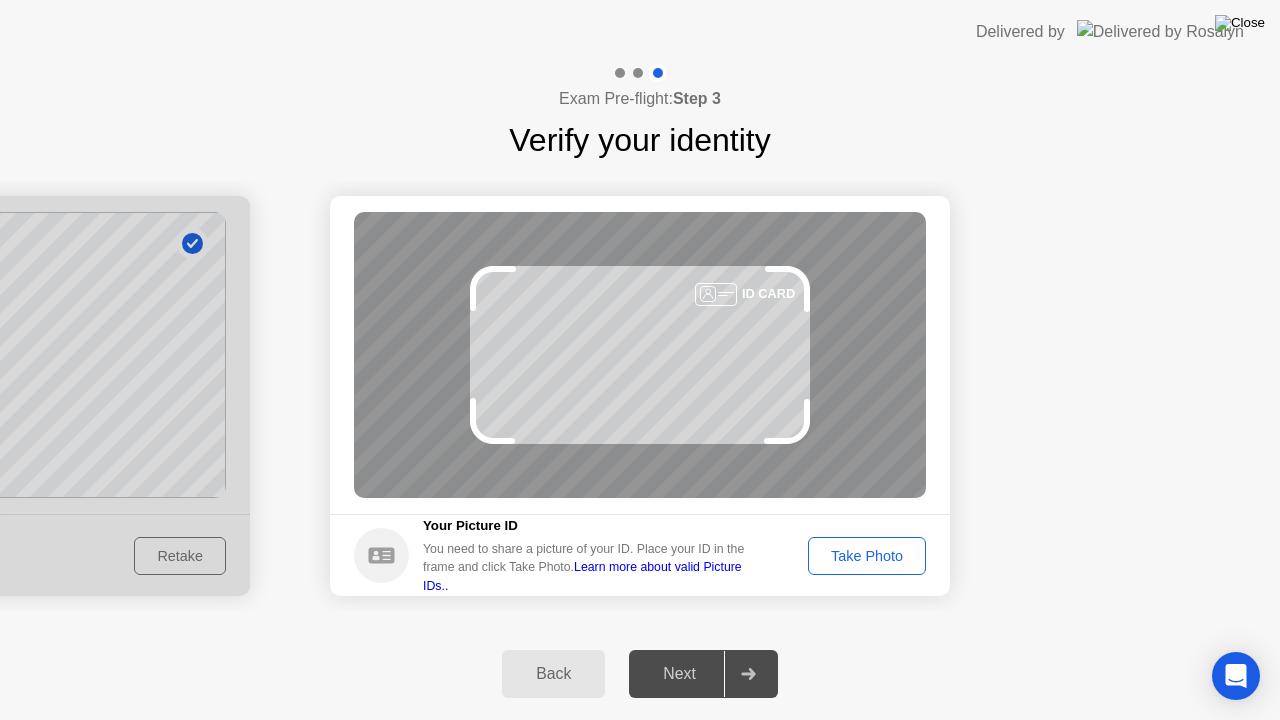 click at bounding box center [1240, 23] 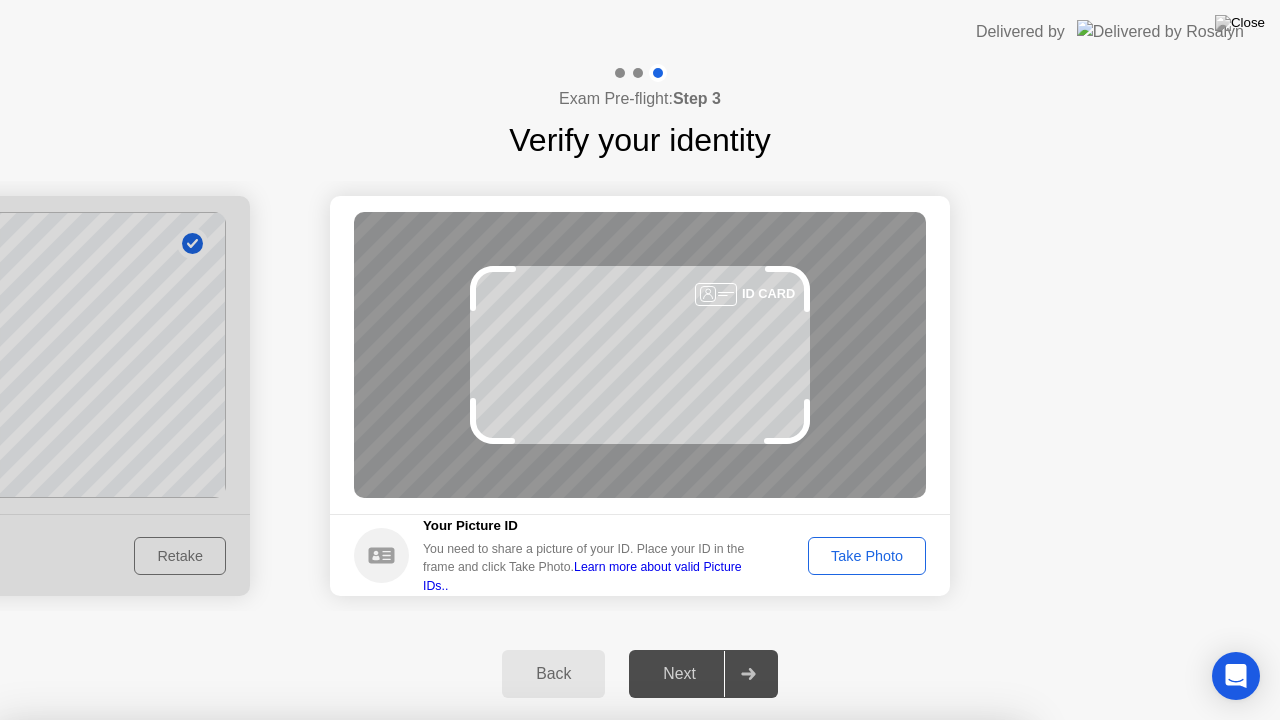 click on "Yes" at bounding box center [464, 833] 